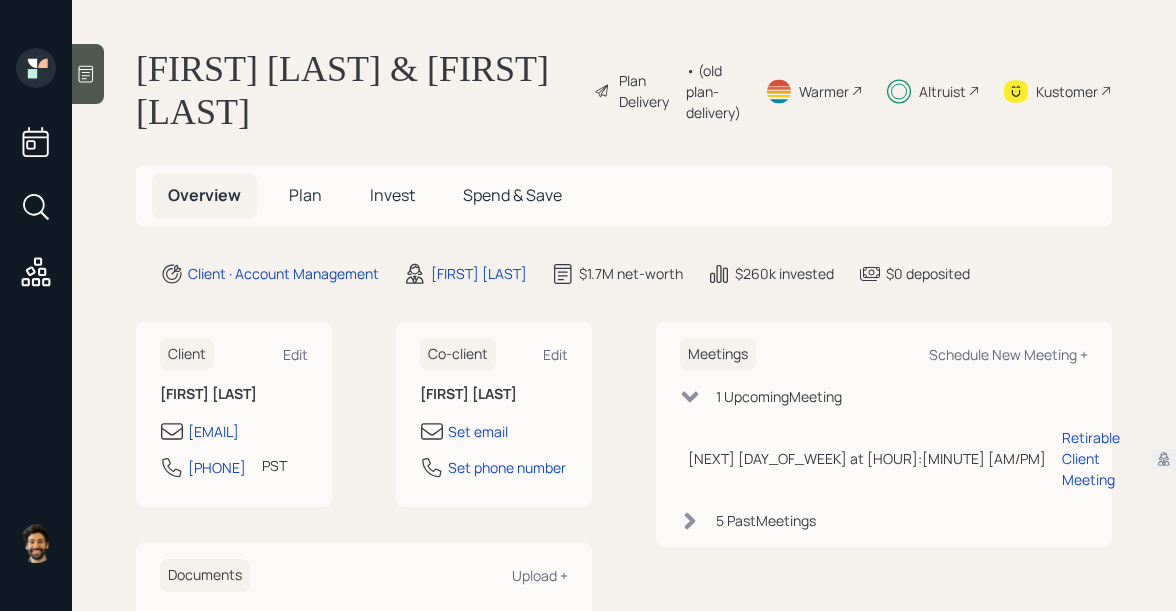 scroll, scrollTop: 0, scrollLeft: 0, axis: both 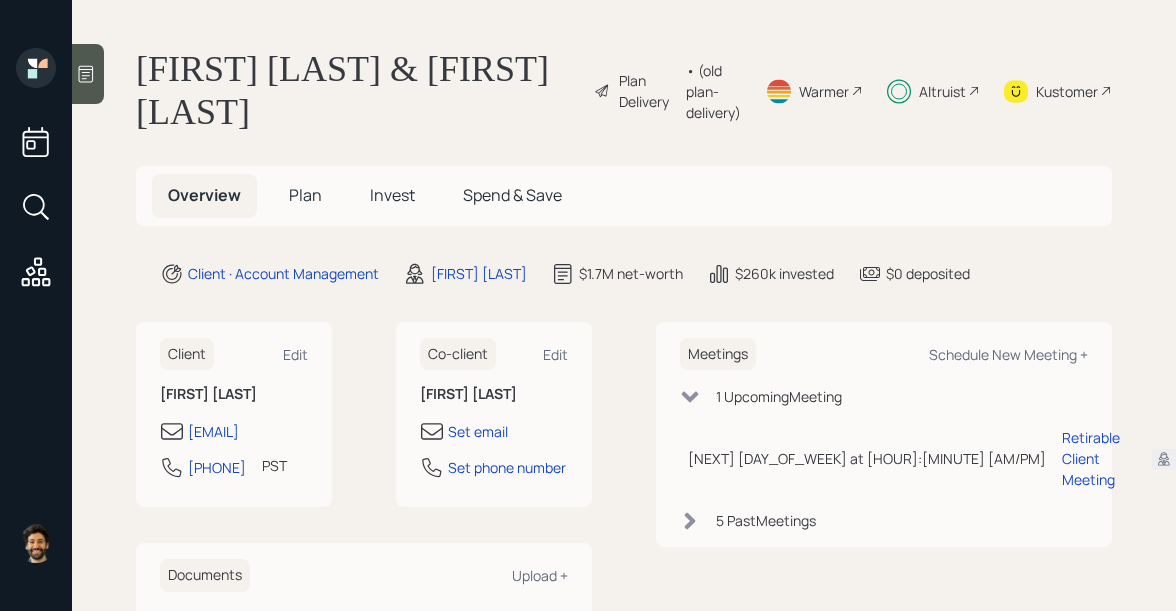 click on "Invest" at bounding box center (305, 195) 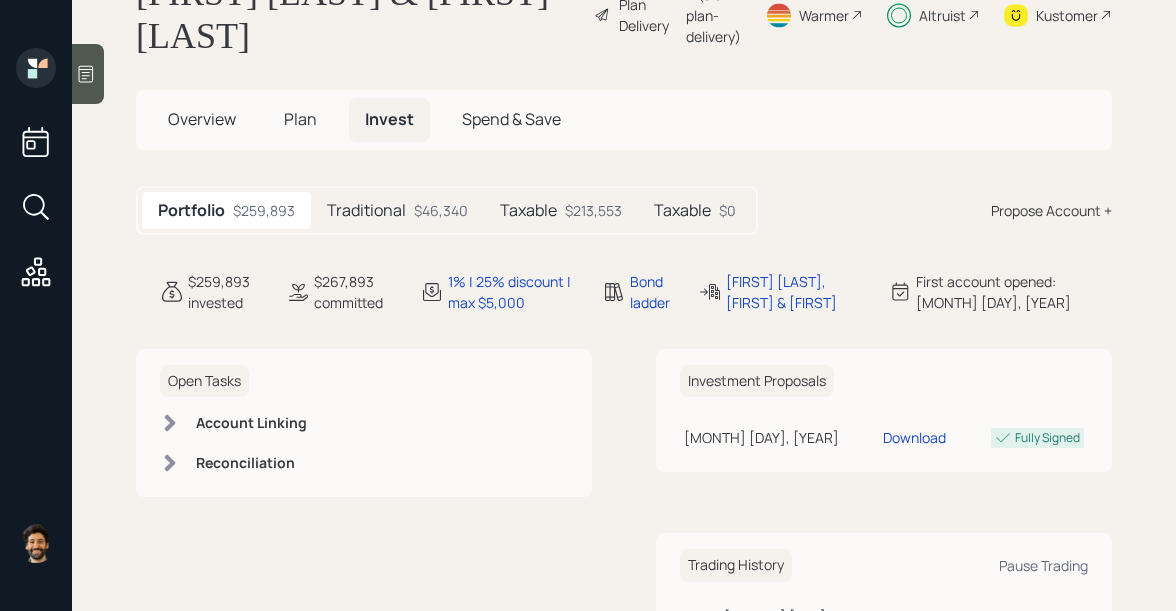 scroll, scrollTop: 84, scrollLeft: 0, axis: vertical 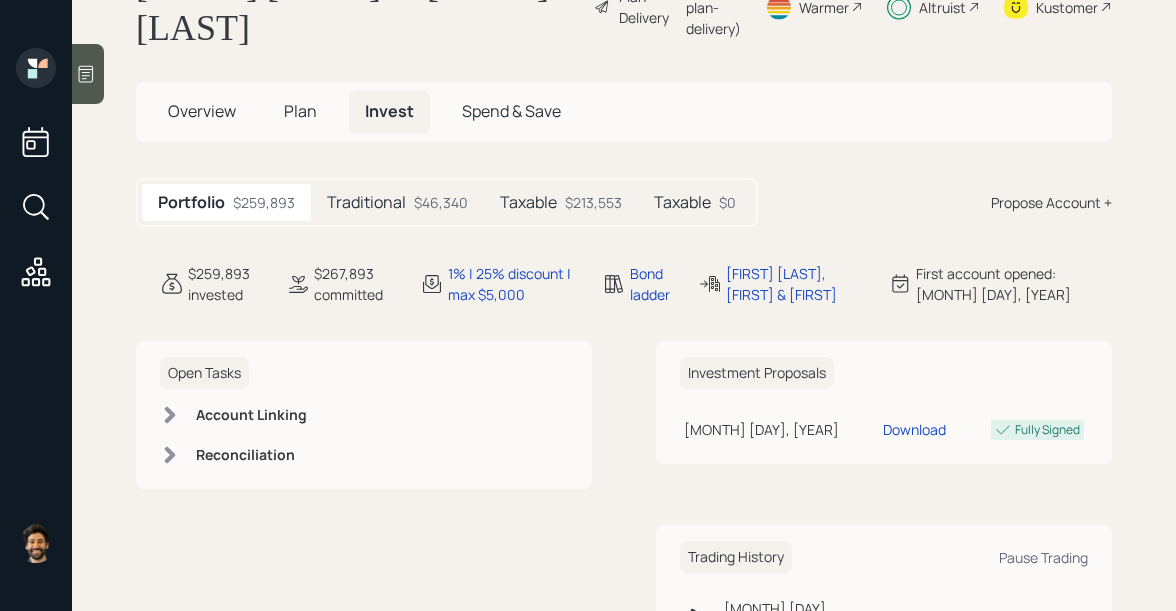 click on "Taxable" at bounding box center [366, 202] 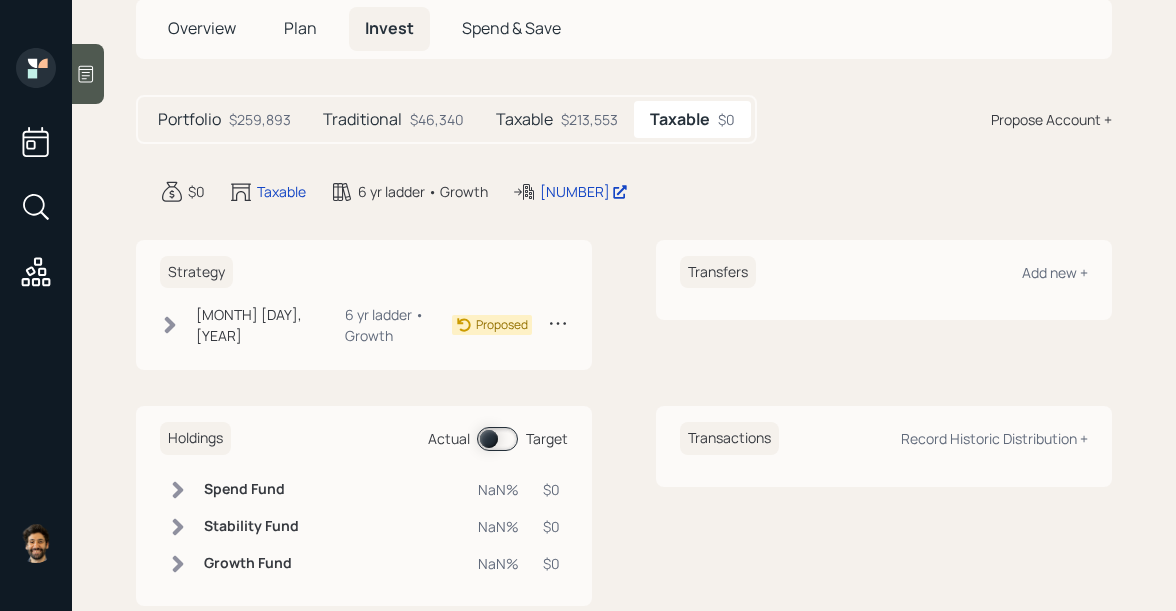 scroll, scrollTop: 193, scrollLeft: 0, axis: vertical 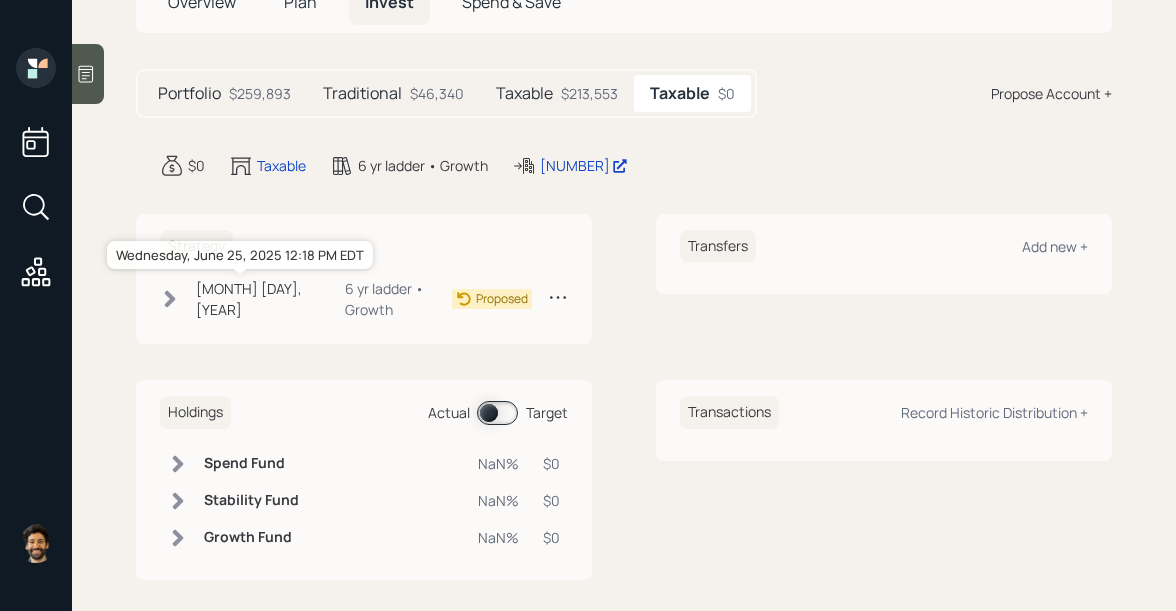 click on "[MONTH] [DAY], [YEAR]" at bounding box center (259, 299) 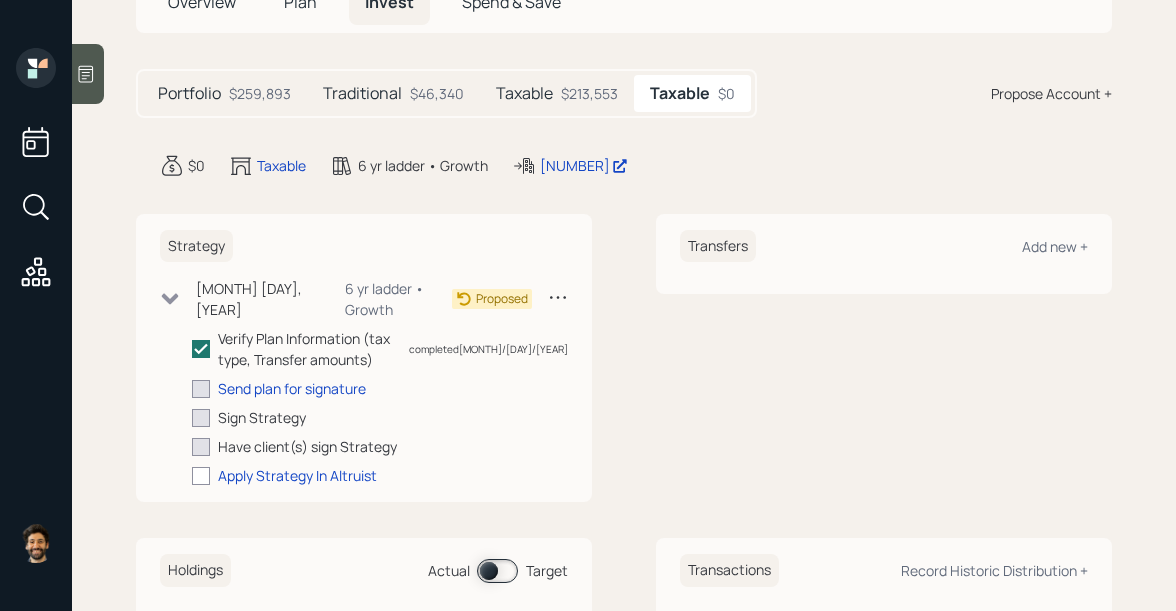 click at bounding box center (170, 299) 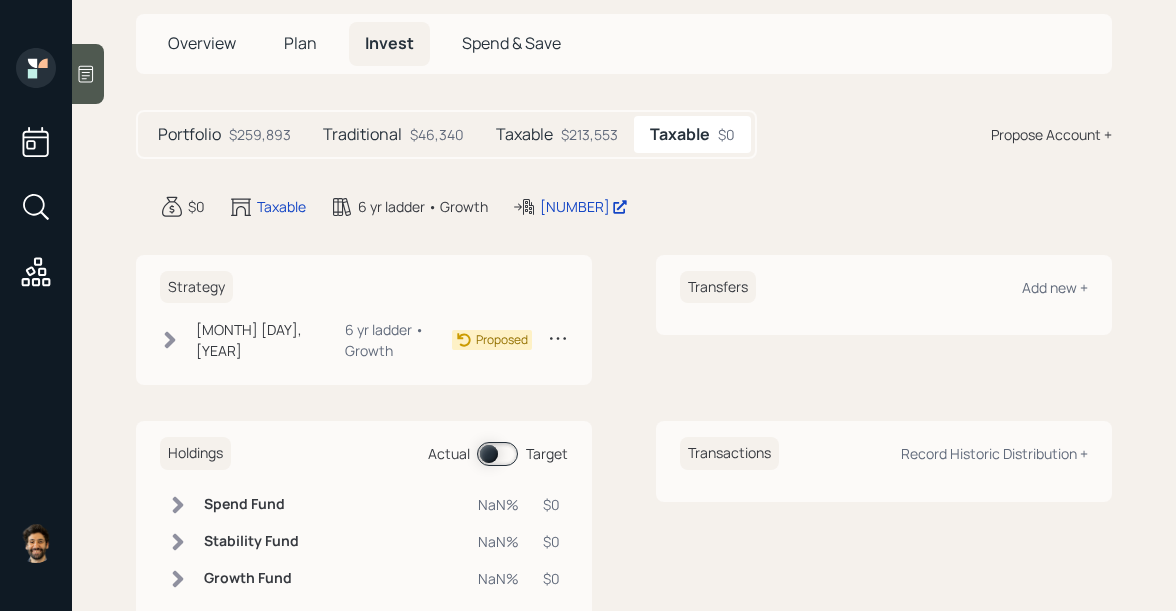 scroll, scrollTop: 119, scrollLeft: 0, axis: vertical 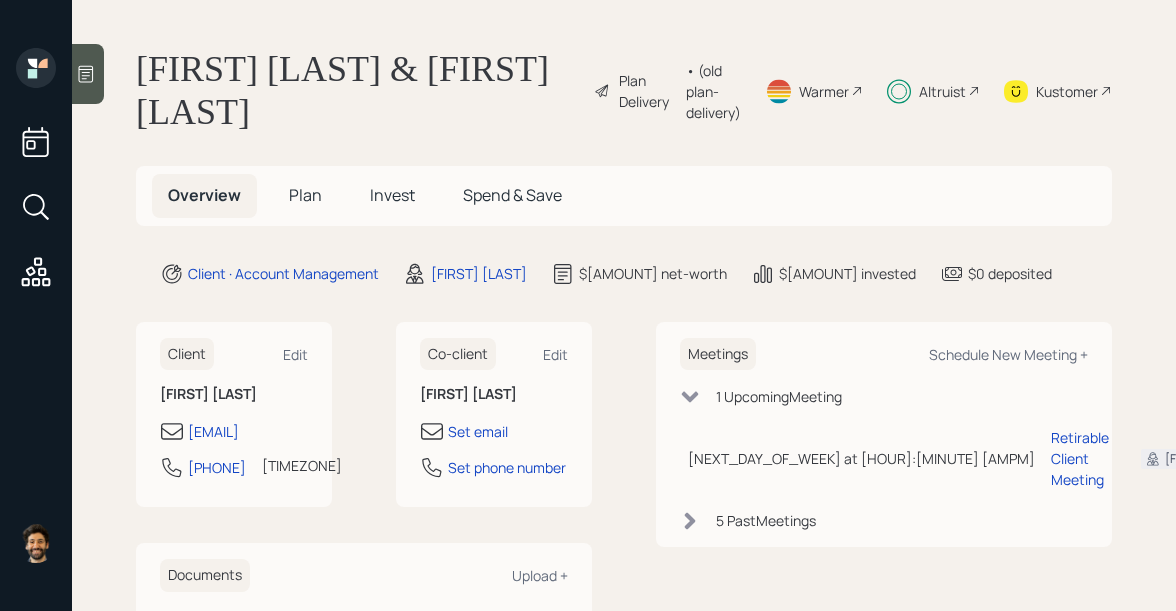 click on "Invest" at bounding box center (305, 195) 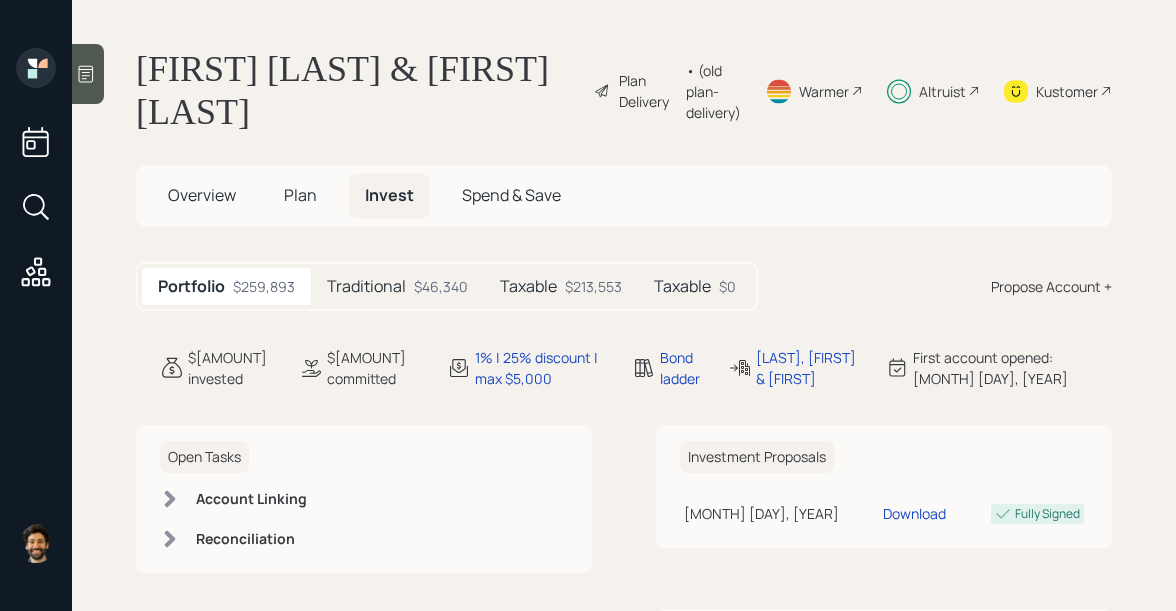 click on "Traditional" at bounding box center [366, 286] 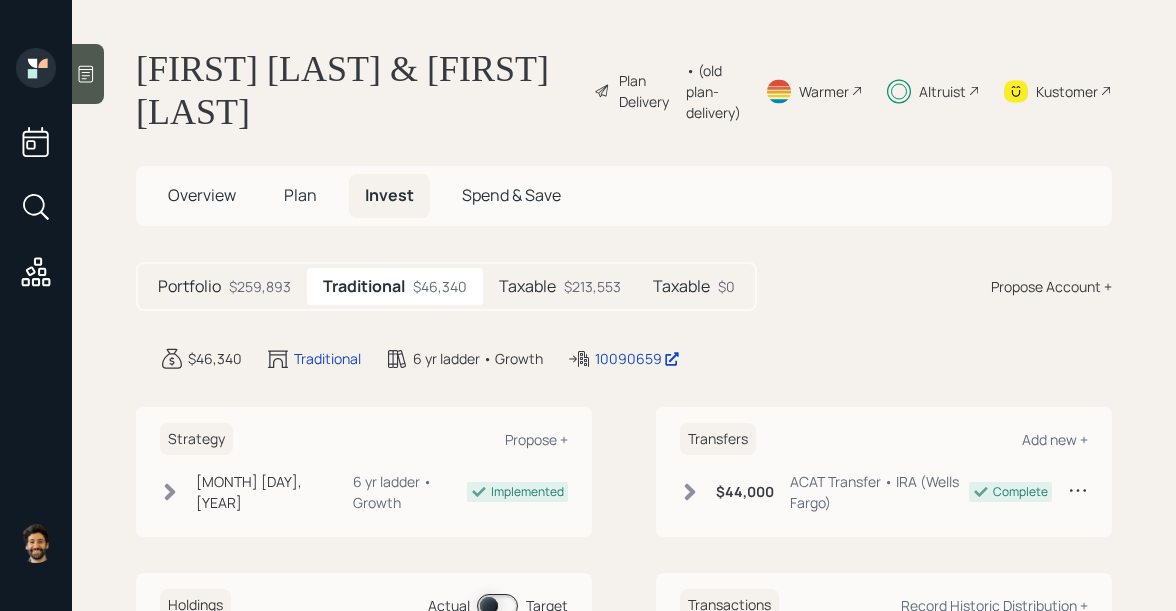 click on "$213,553" at bounding box center (260, 286) 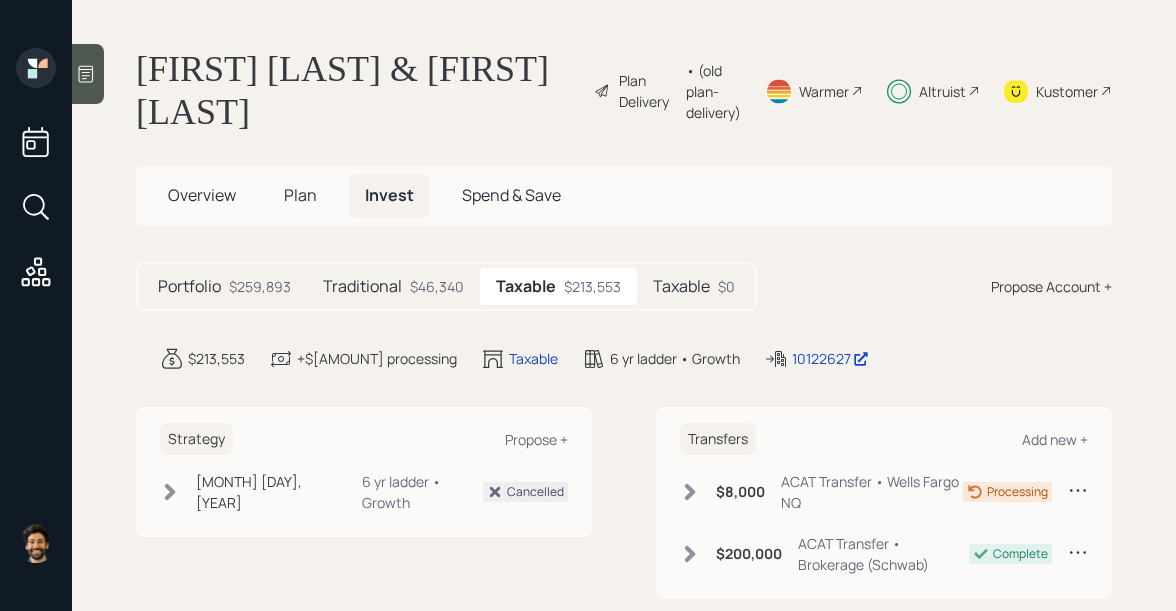click on "Taxable" at bounding box center (189, 286) 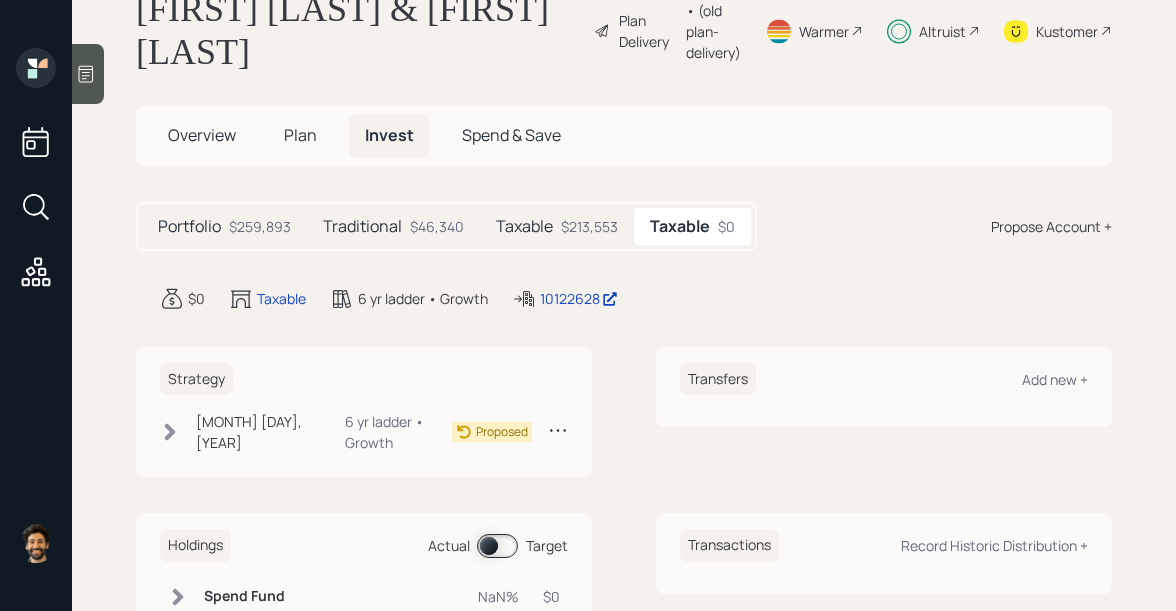 scroll, scrollTop: 53, scrollLeft: 0, axis: vertical 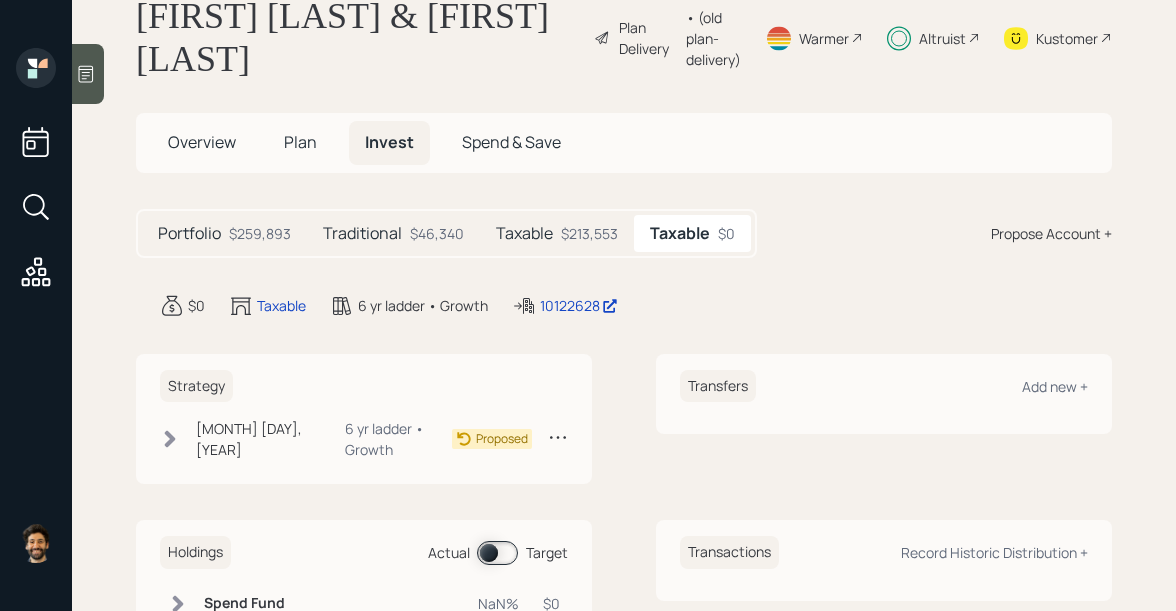 click on "$213,553" at bounding box center [260, 233] 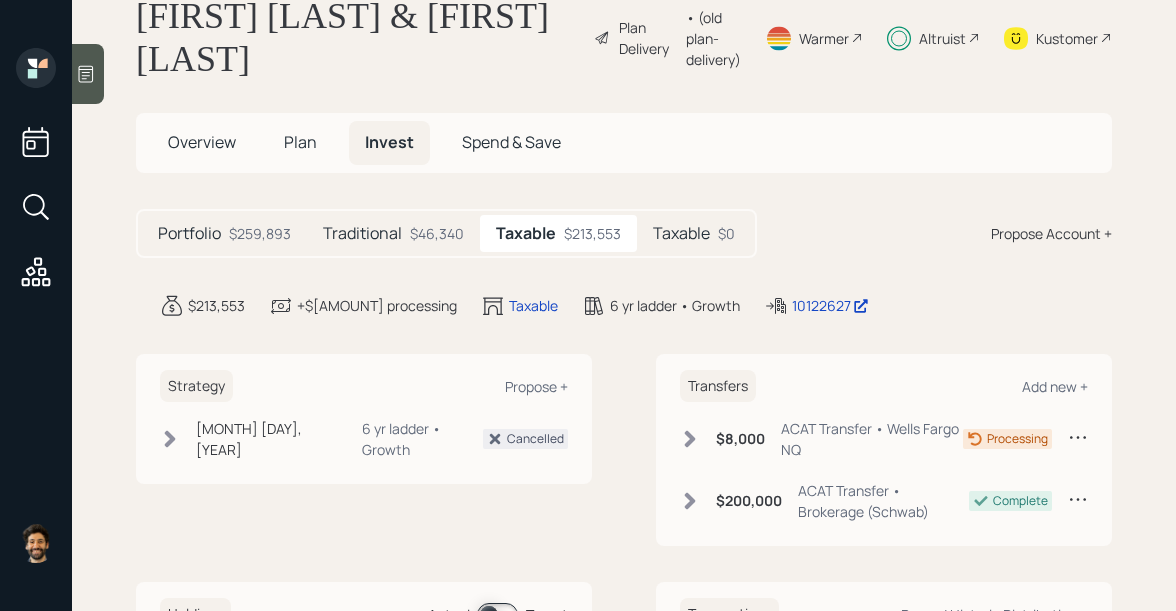click at bounding box center [690, 439] 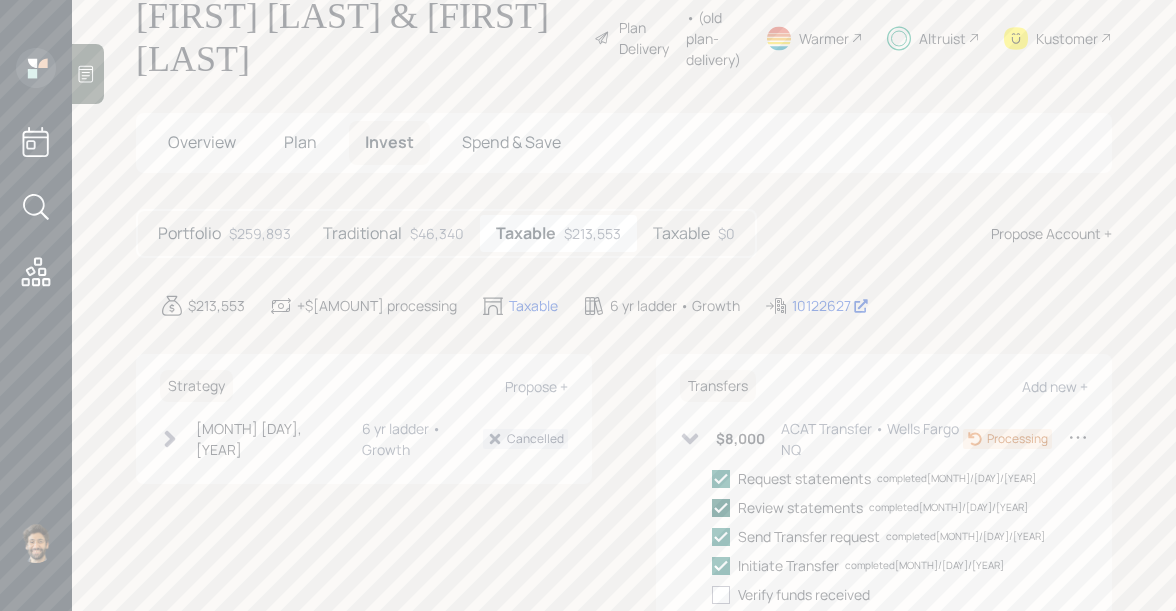 scroll, scrollTop: 130, scrollLeft: 0, axis: vertical 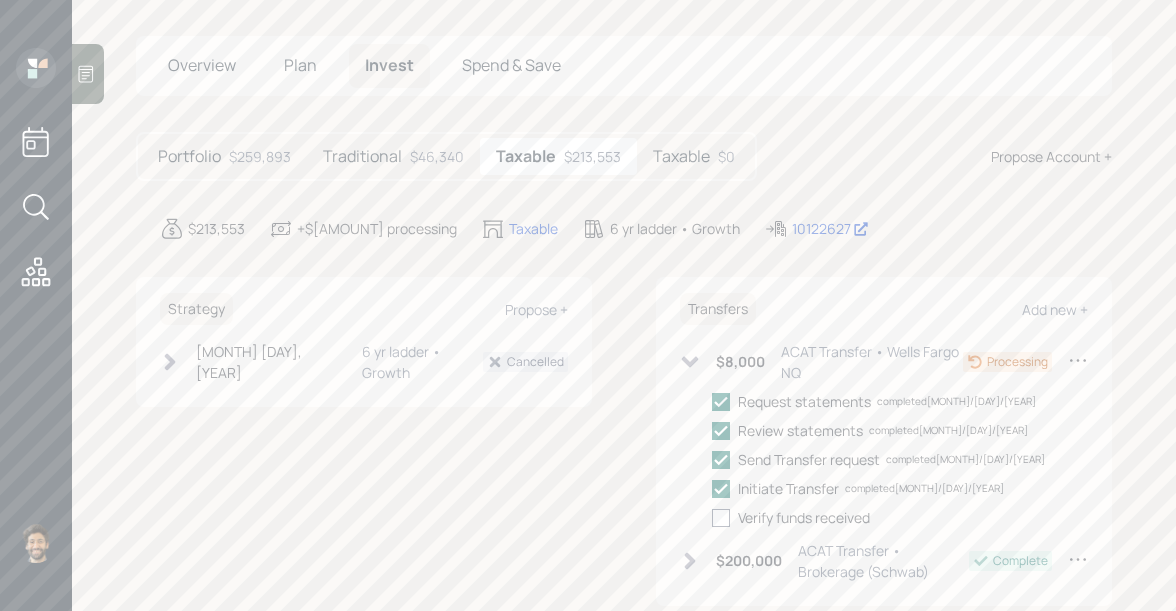 click at bounding box center [721, 518] 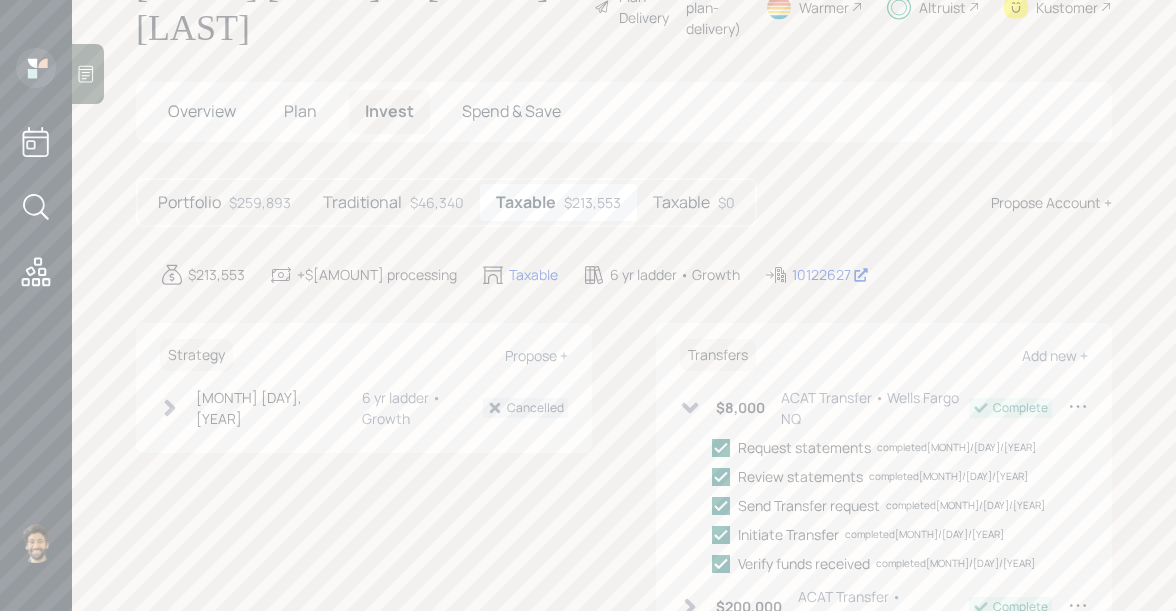 scroll, scrollTop: 78, scrollLeft: 0, axis: vertical 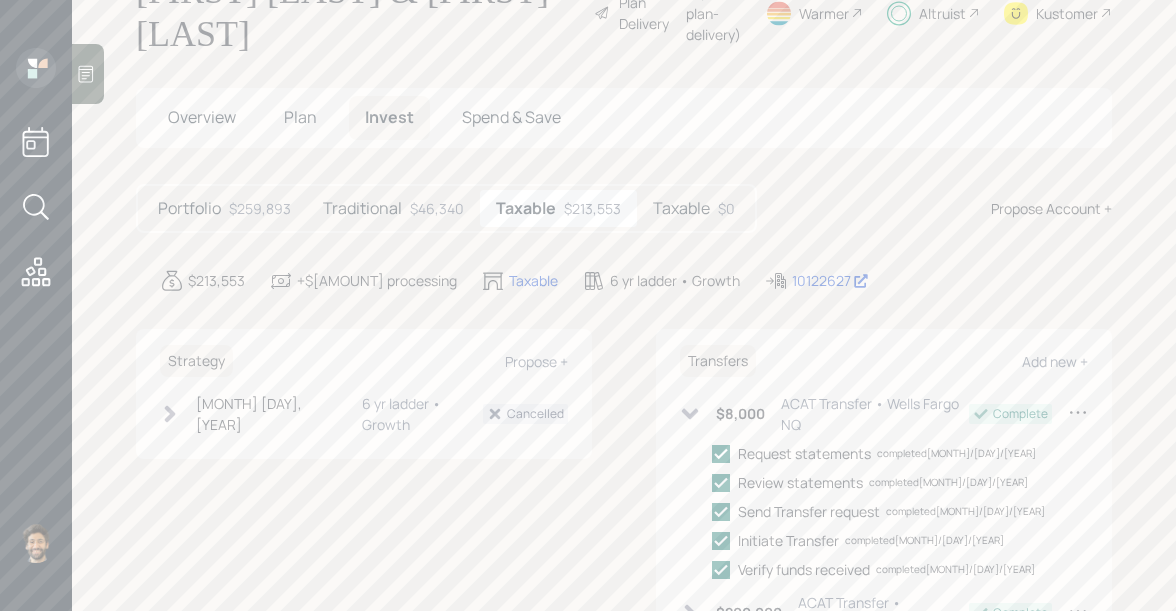 click on "Taxable" at bounding box center (189, 208) 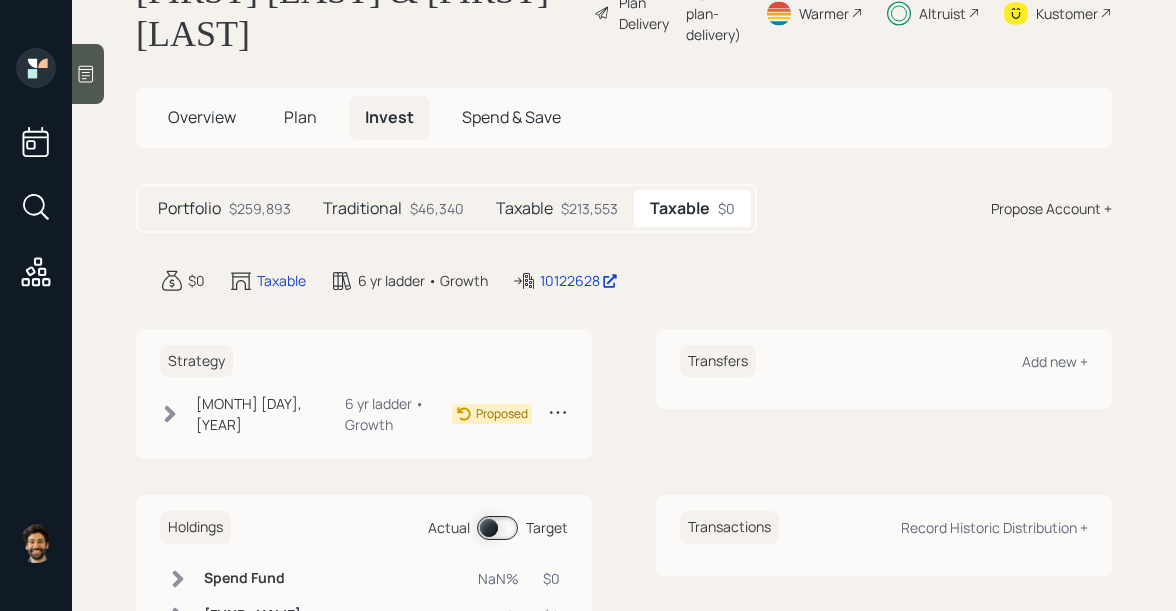 click on "Taxable $213,553" at bounding box center [557, 208] 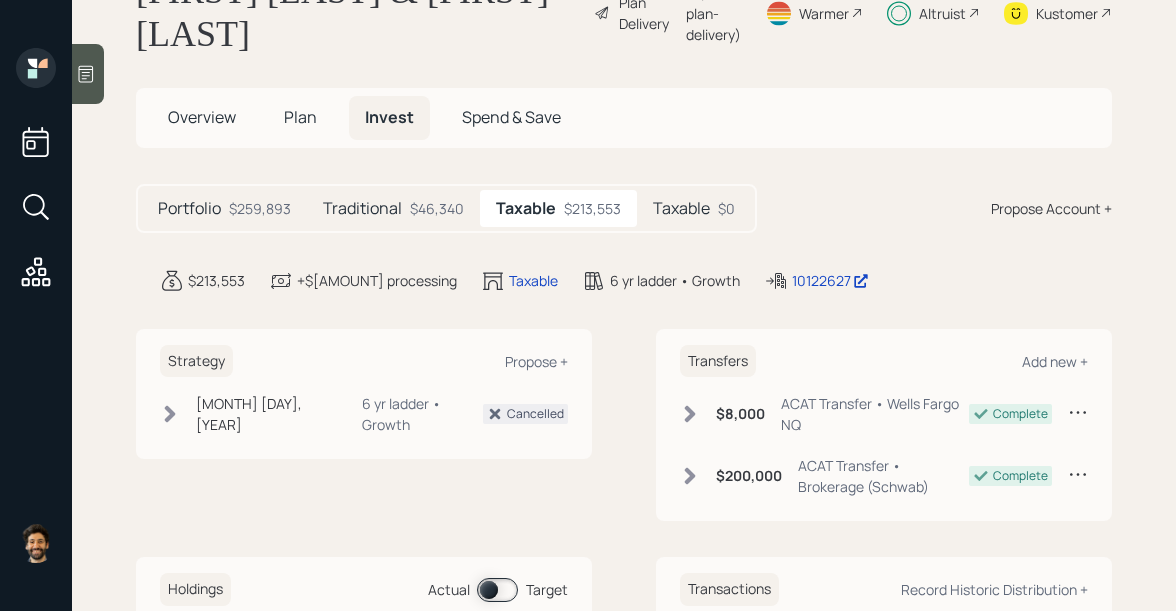 scroll, scrollTop: 53, scrollLeft: 0, axis: vertical 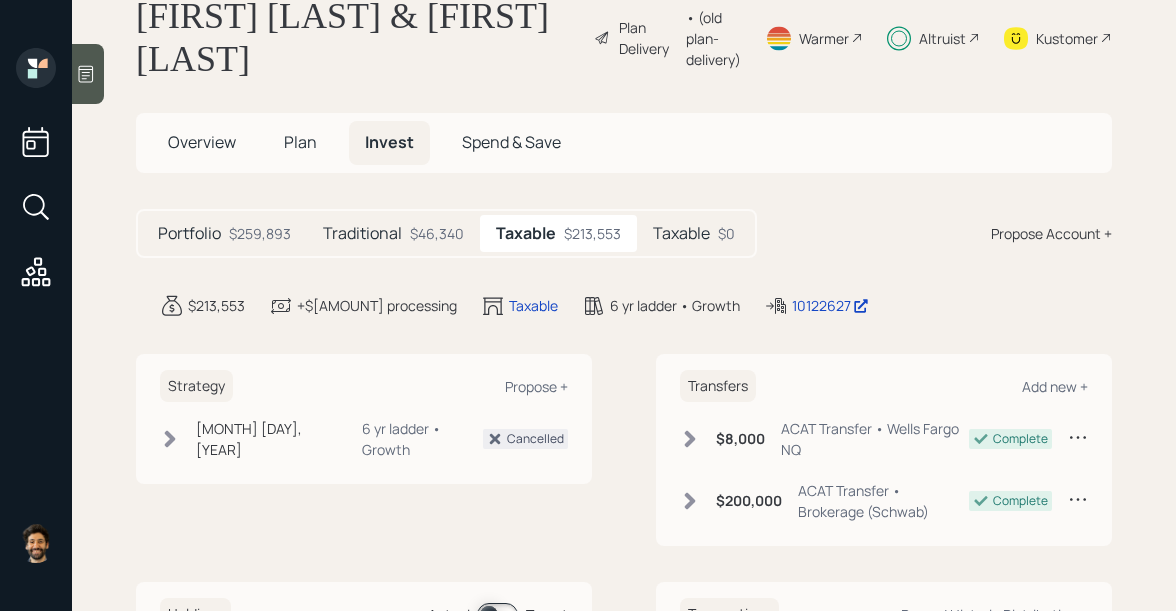 click on "Taxable" at bounding box center [189, 233] 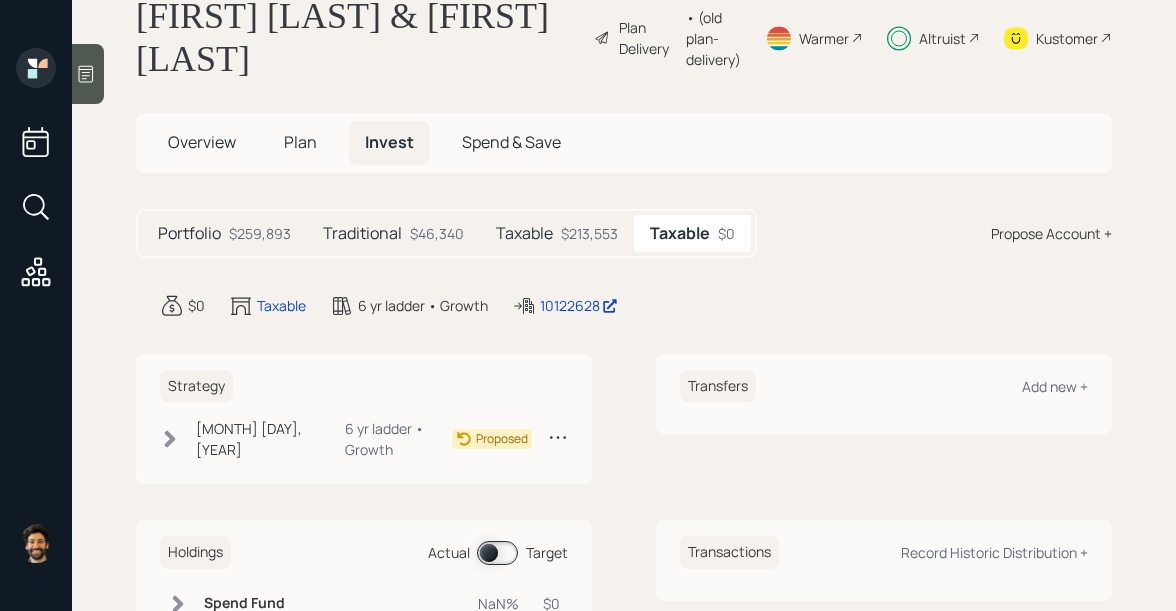 click on "$213,553" at bounding box center (260, 233) 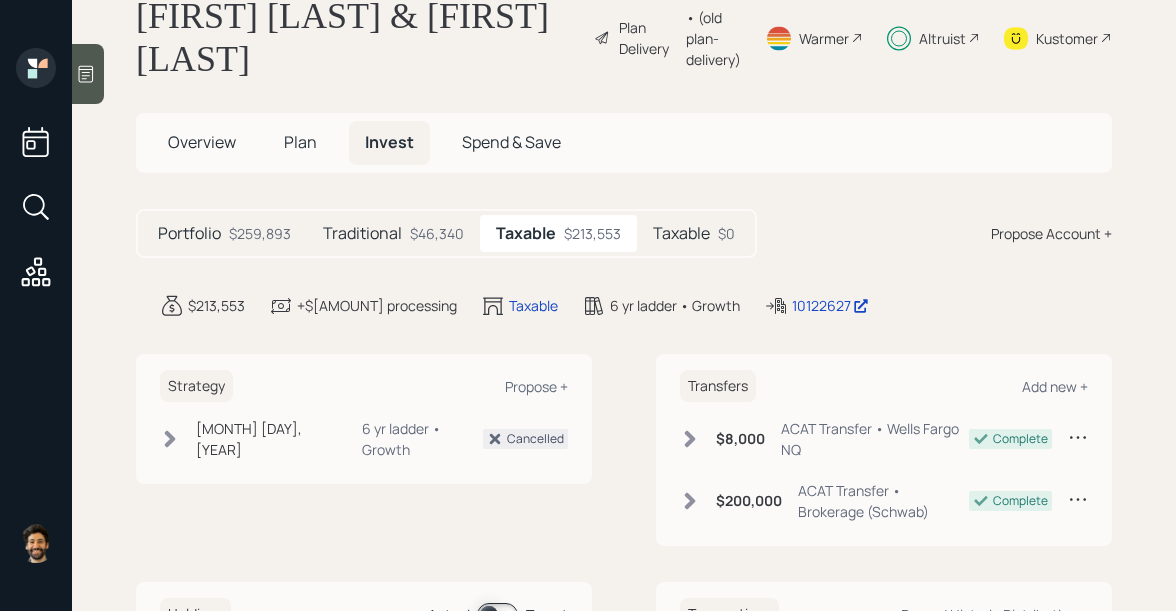 click on "Taxable" at bounding box center (189, 233) 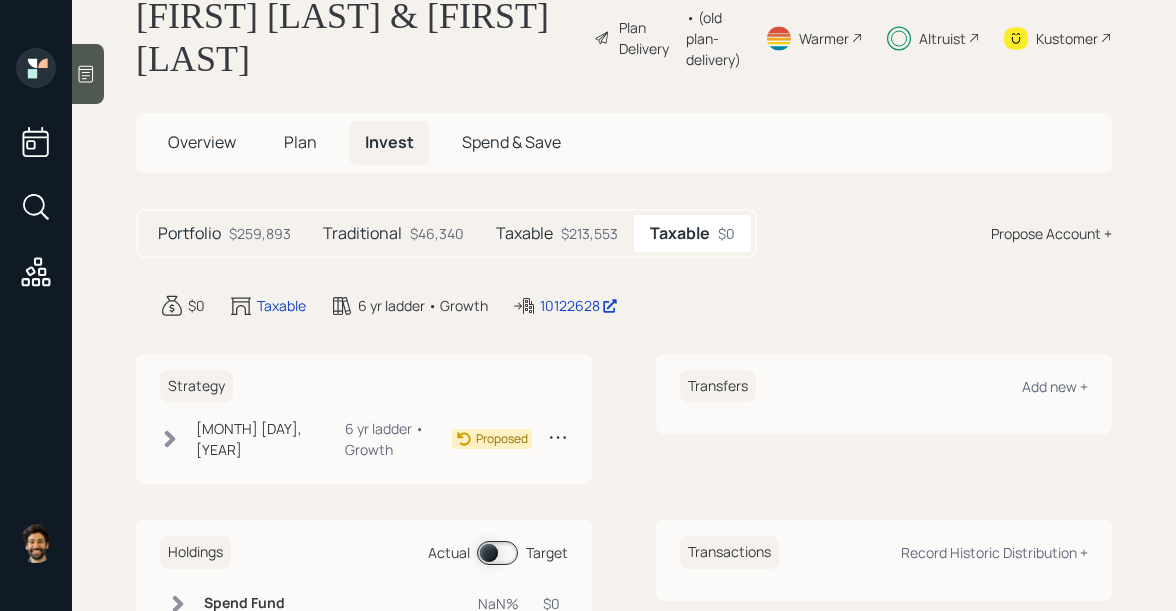 click on "$46,340" at bounding box center (260, 233) 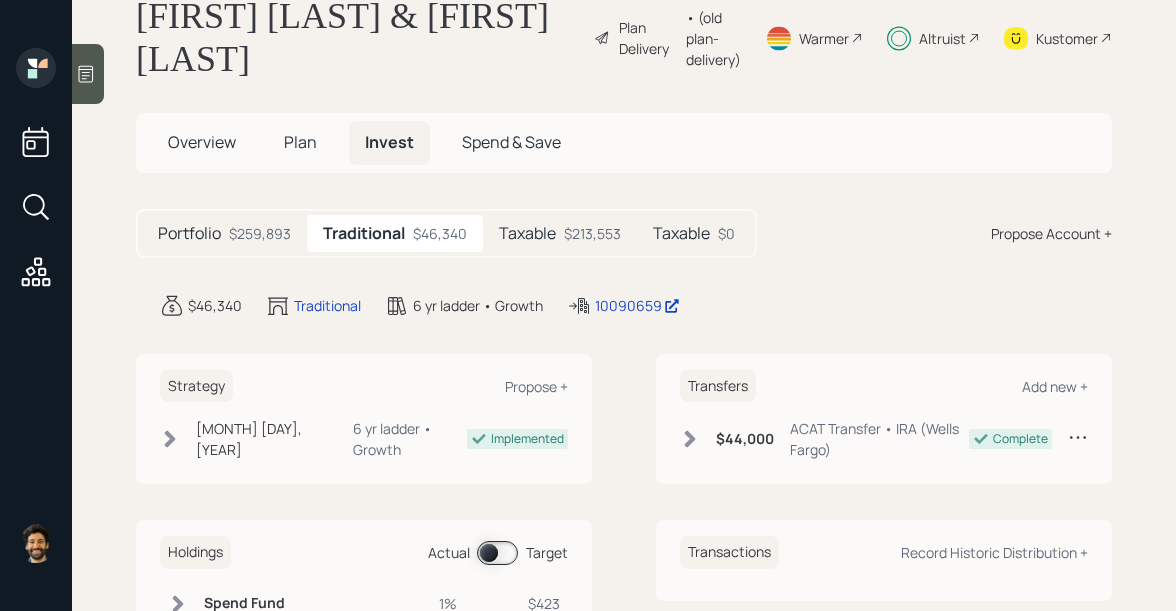 click on "Taxable" at bounding box center [189, 233] 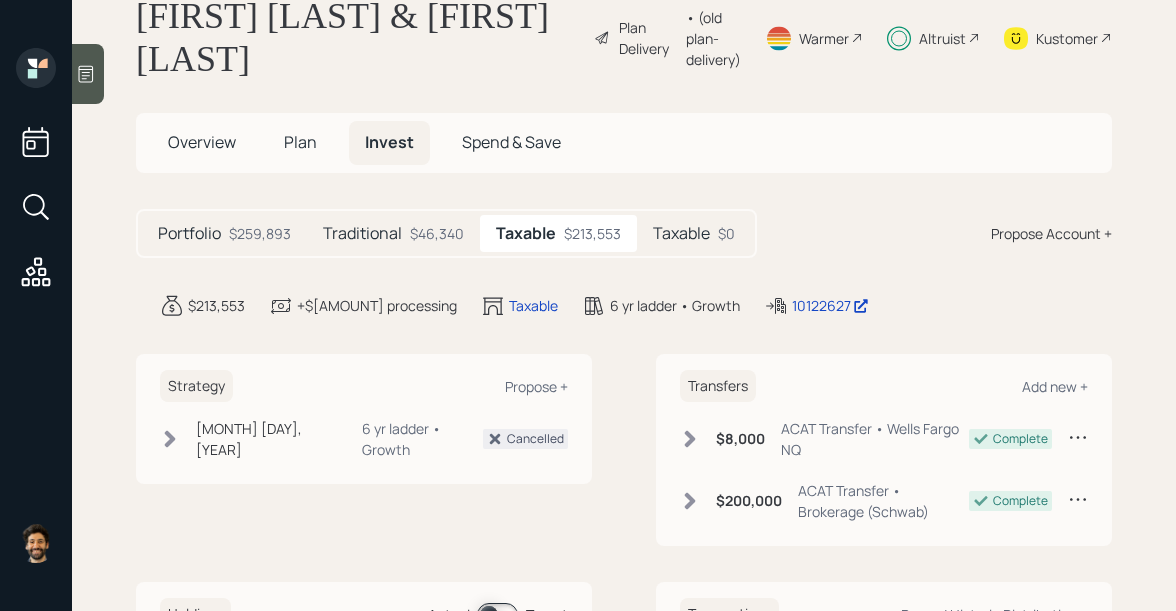 click on "Taxable" at bounding box center [189, 233] 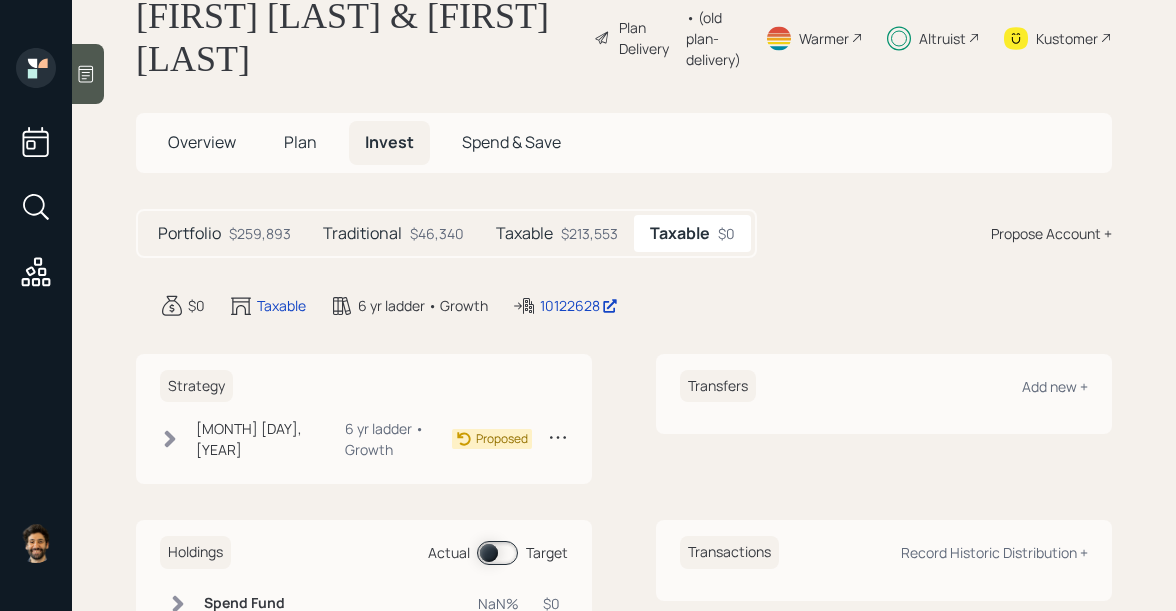click on "$213,553" at bounding box center [260, 233] 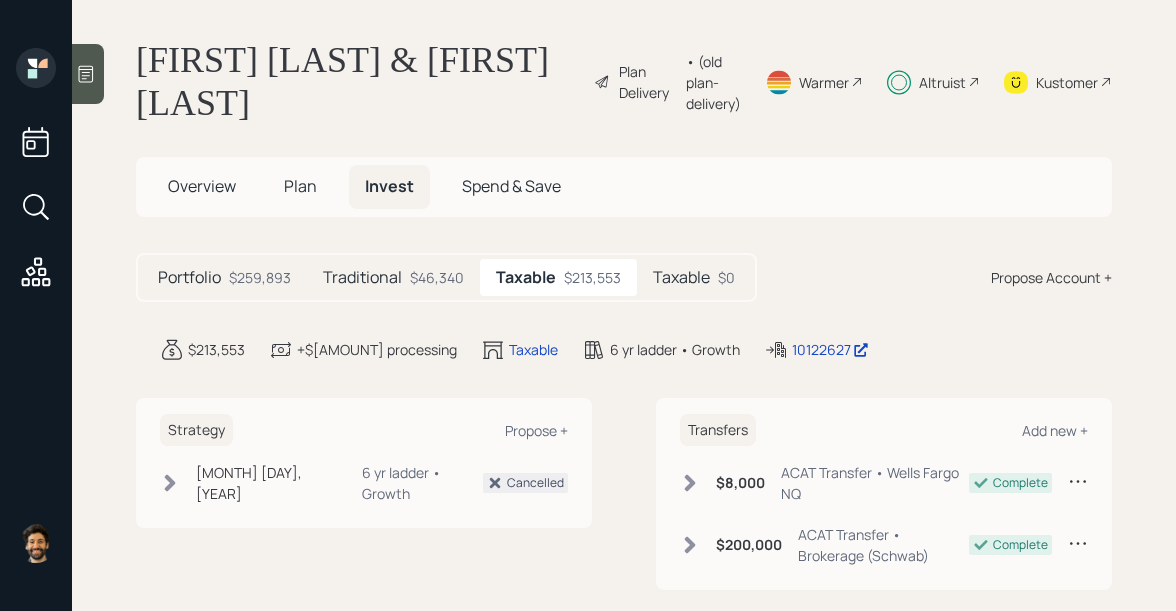 scroll, scrollTop: 0, scrollLeft: 0, axis: both 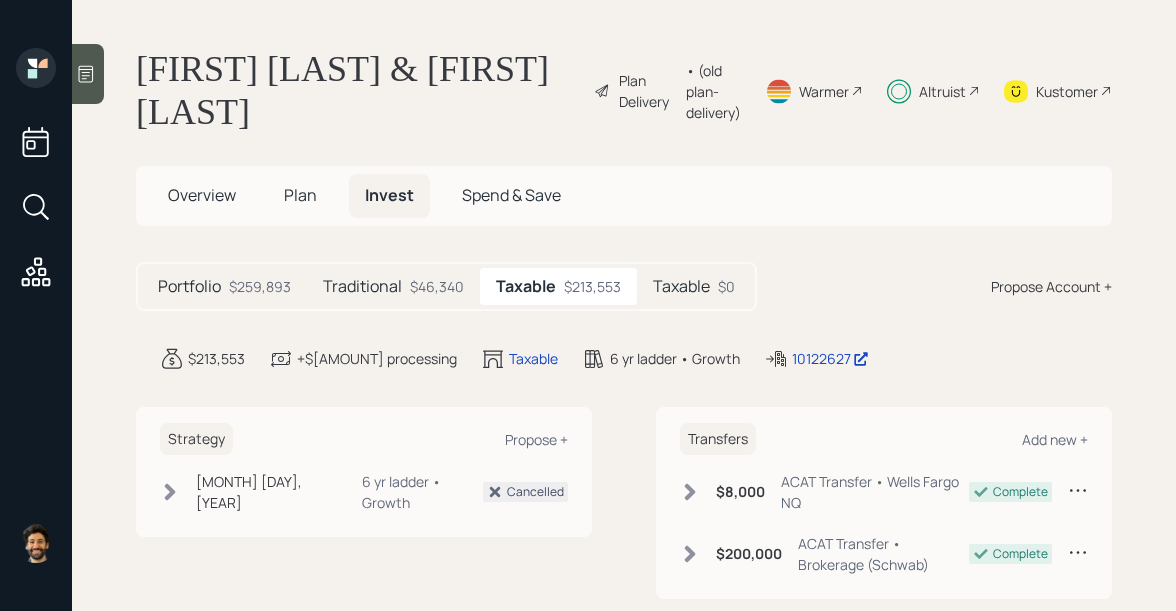 click on "Altruist" at bounding box center [647, 91] 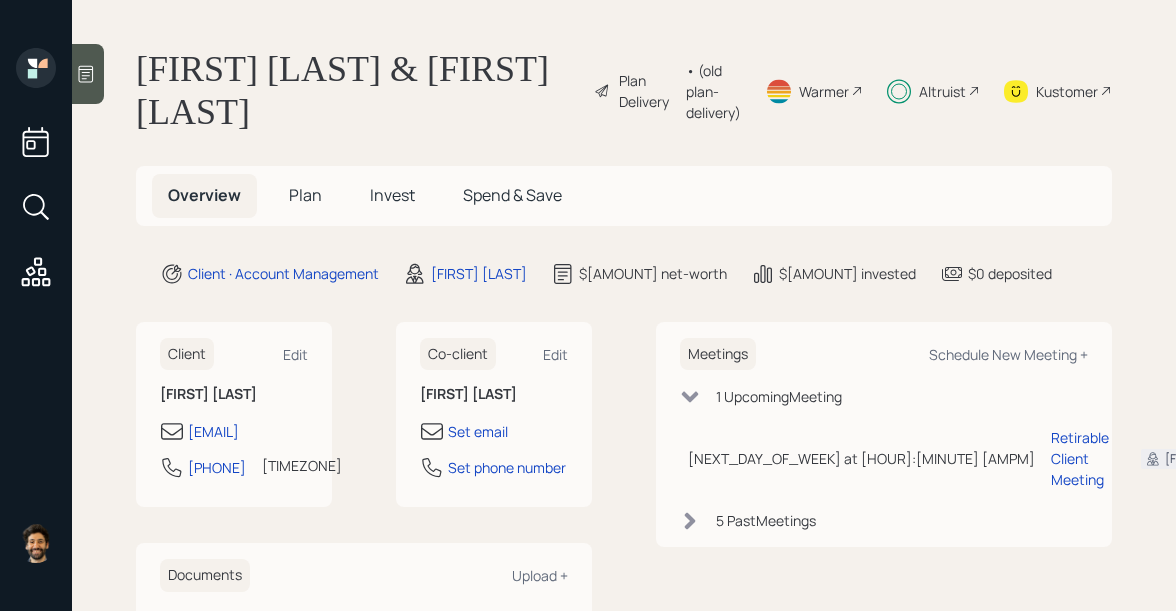 scroll, scrollTop: 78, scrollLeft: 0, axis: vertical 